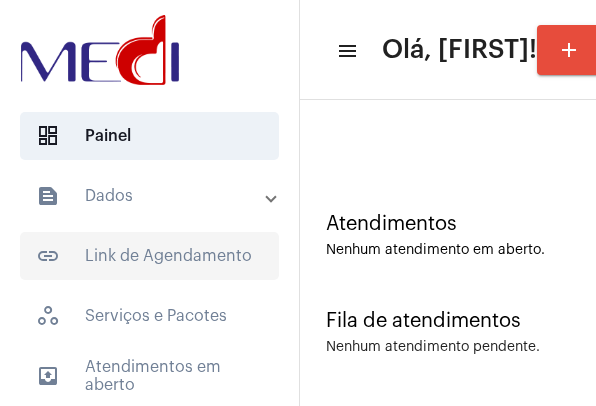 scroll, scrollTop: 0, scrollLeft: 0, axis: both 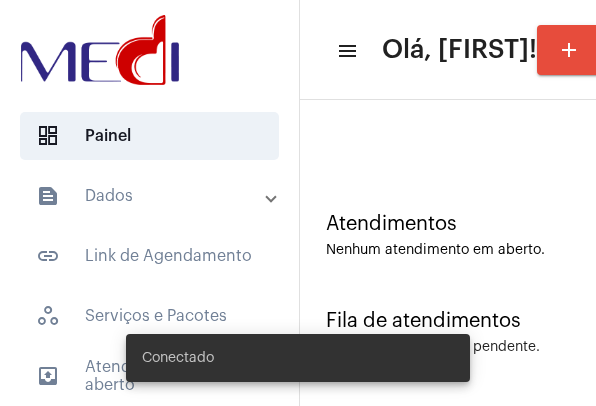 click on "text_snippet_outlined  Dados" at bounding box center (151, 196) 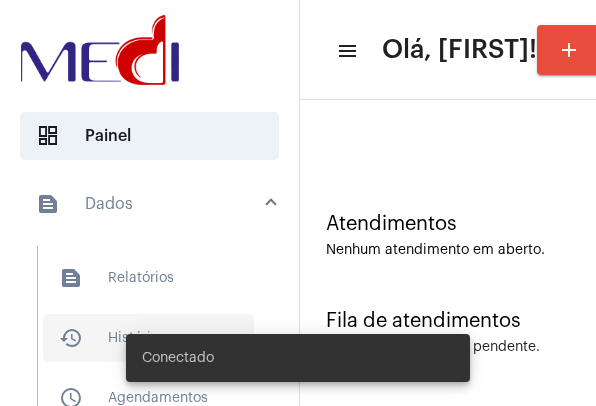 click on "history_outlined  Histórico" at bounding box center (148, 338) 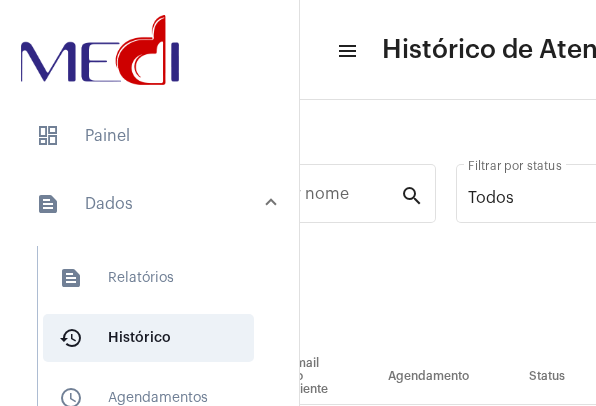 scroll, scrollTop: 0, scrollLeft: 372, axis: horizontal 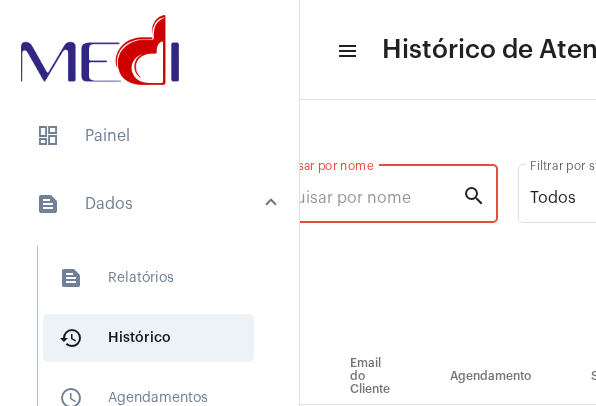 click on "Pesquisar por nome" at bounding box center [361, 198] 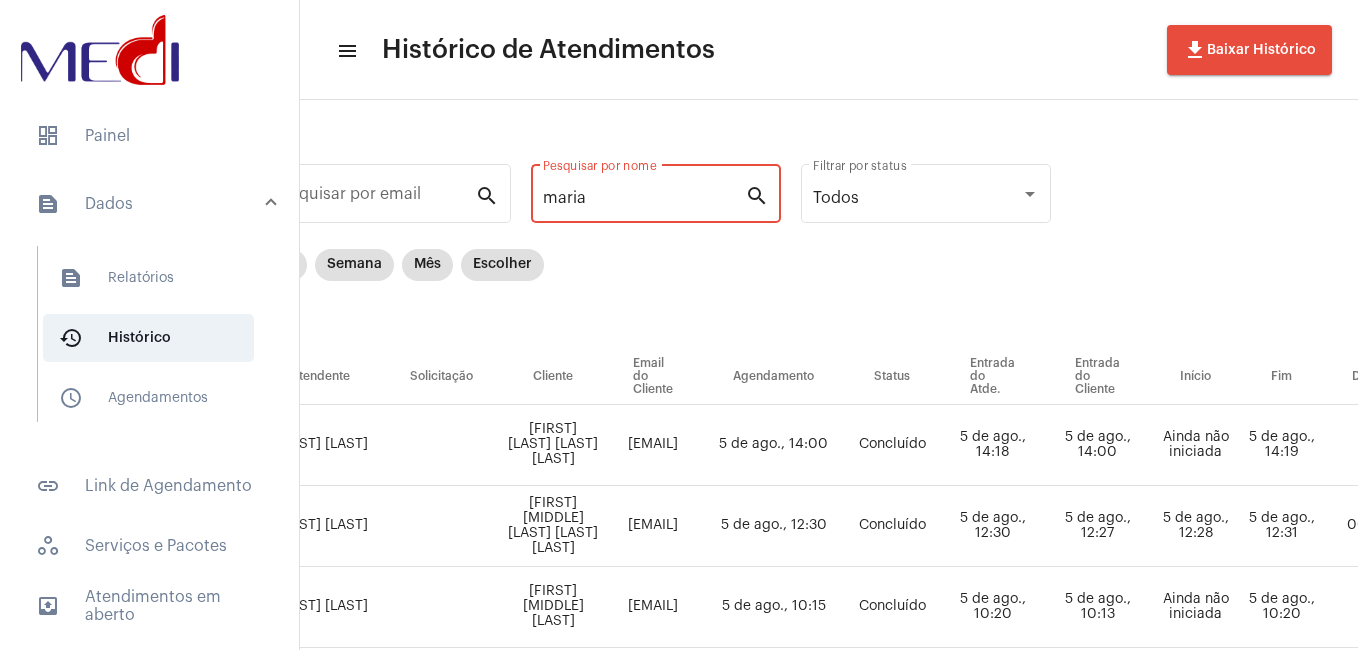 scroll, scrollTop: 0, scrollLeft: 0, axis: both 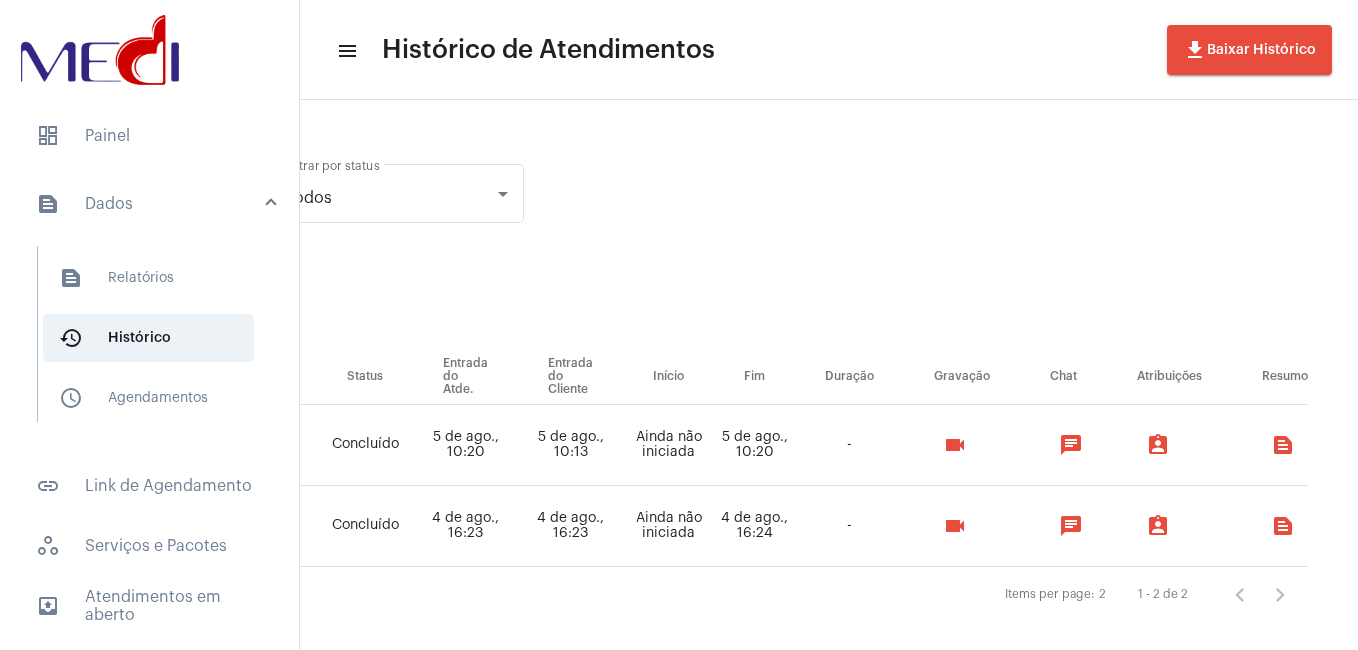 type on "[FIRST] [MIDDLE]" 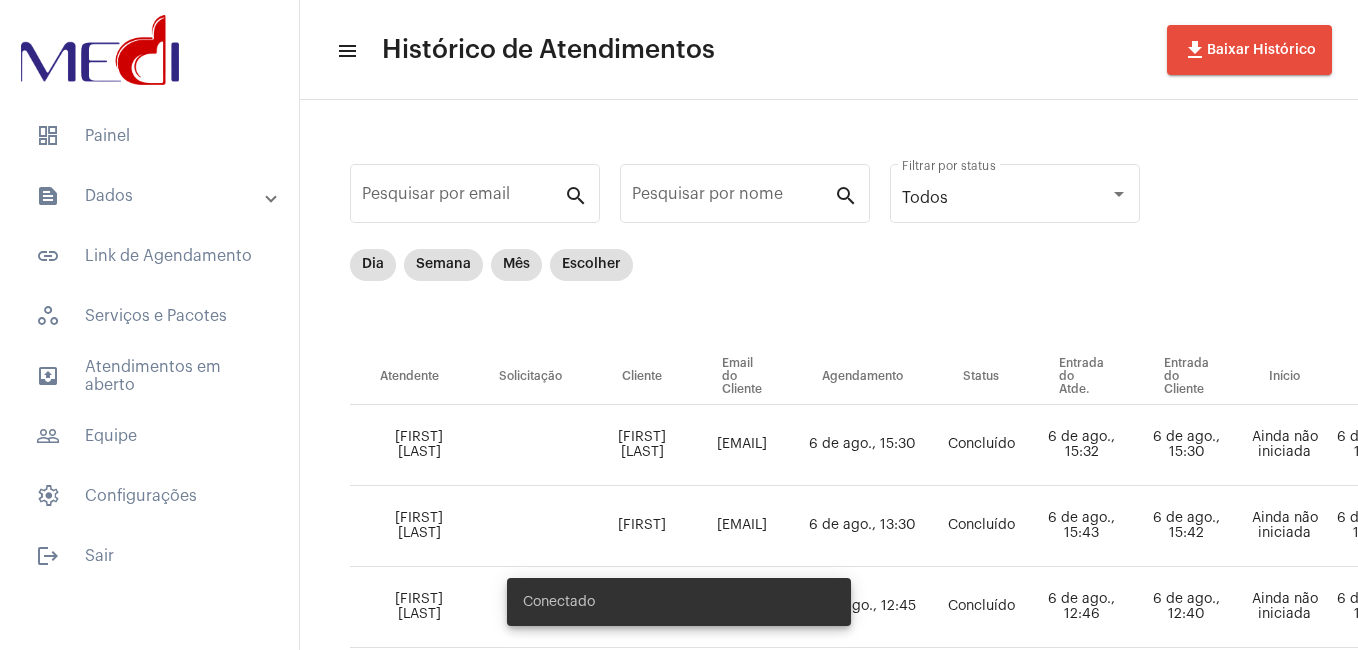 scroll, scrollTop: 0, scrollLeft: 0, axis: both 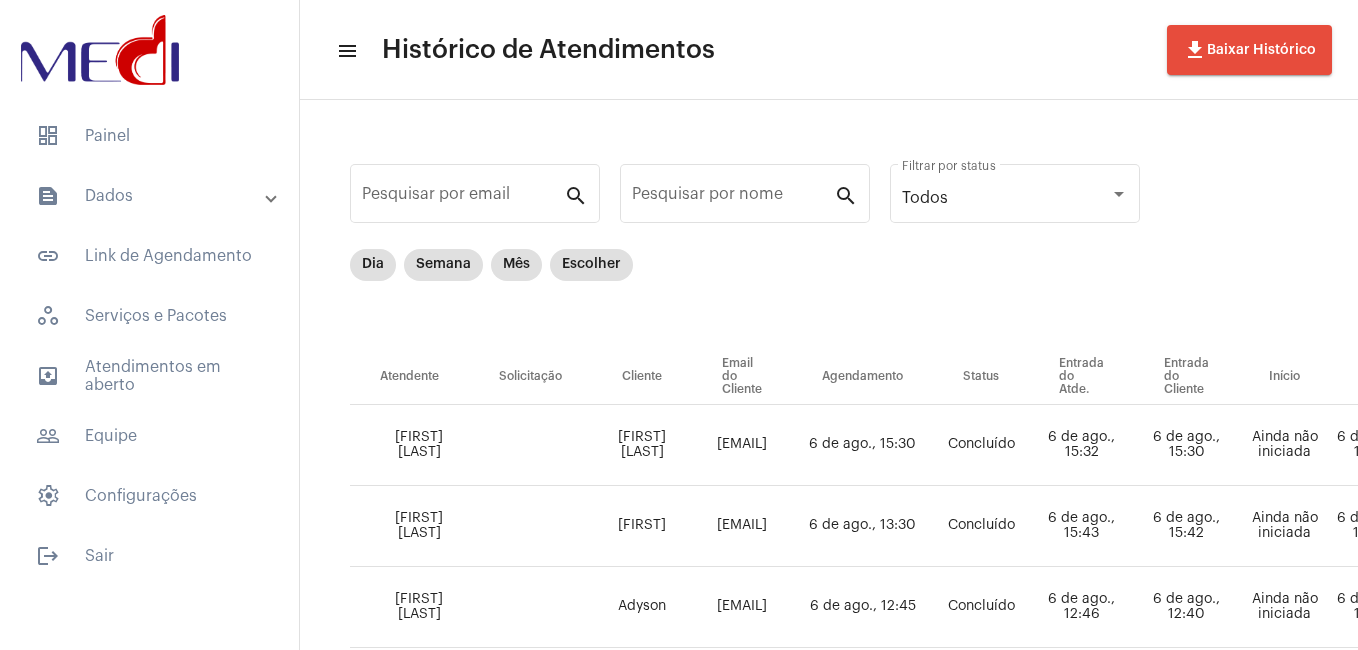 click on "[FIRST] [LAST]   [FIRST]   [EMAIL]   [FIRST] [LAST]   [FIRST]   [EMAIL]   [FIRST] [LAST]   [FIRST]   [EMAIL]   -  20" 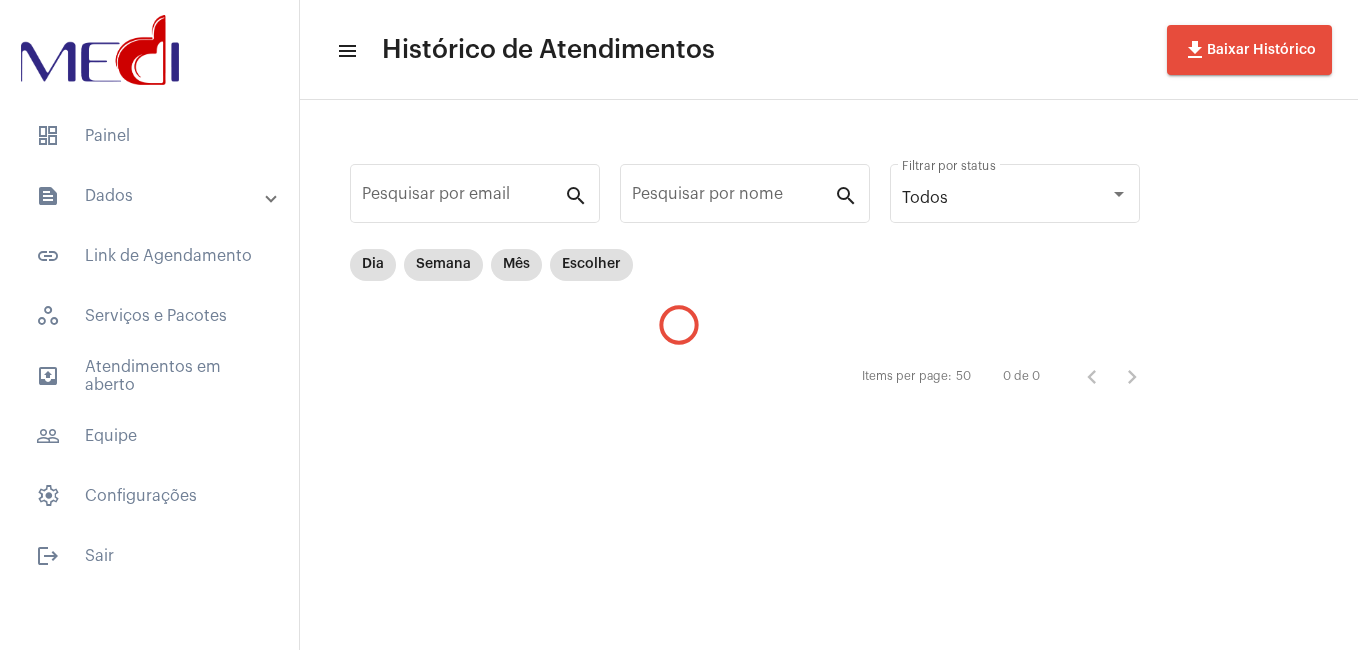 scroll, scrollTop: 0, scrollLeft: 0, axis: both 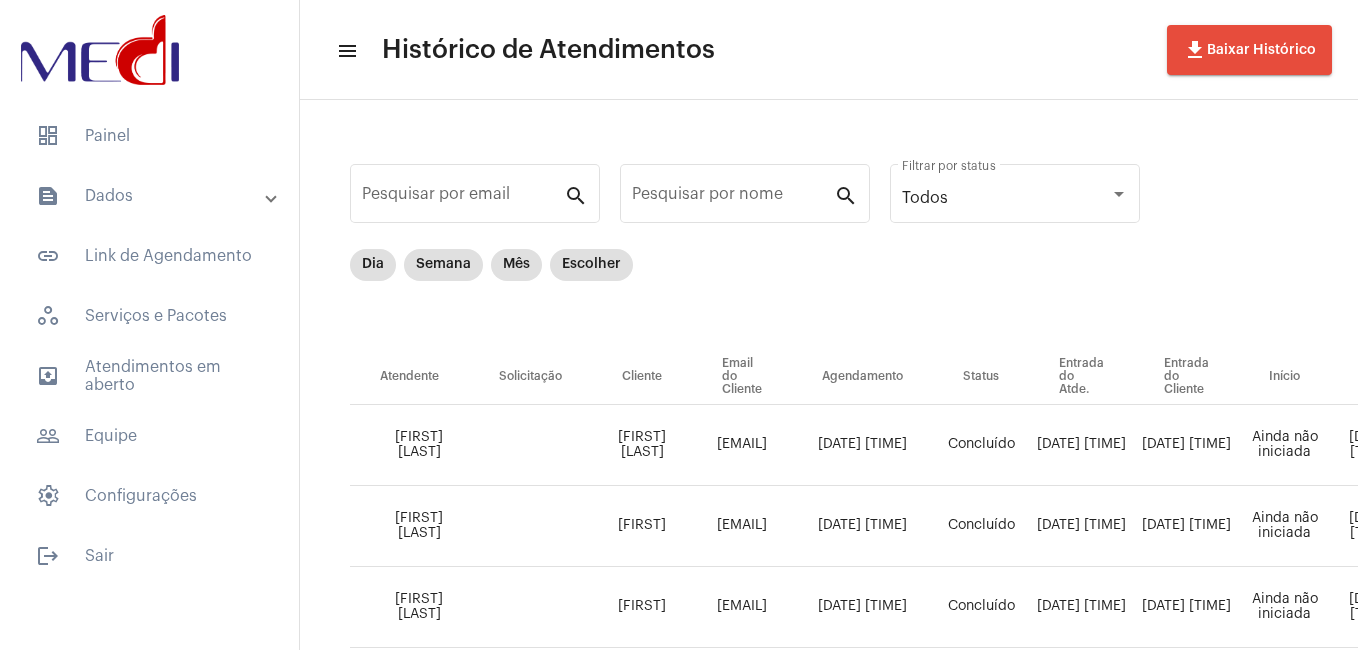 click on "text_snippet_outlined  Dados" at bounding box center (151, 196) 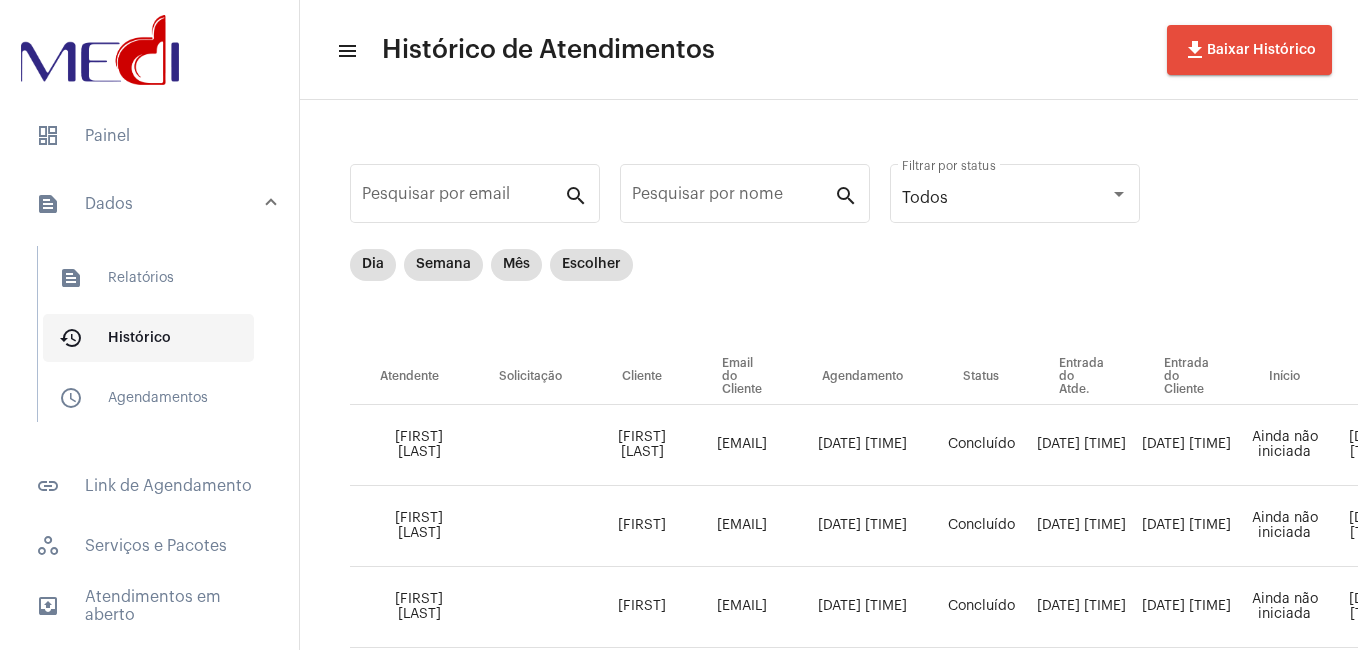 click on "history_outlined  Histórico" at bounding box center (148, 338) 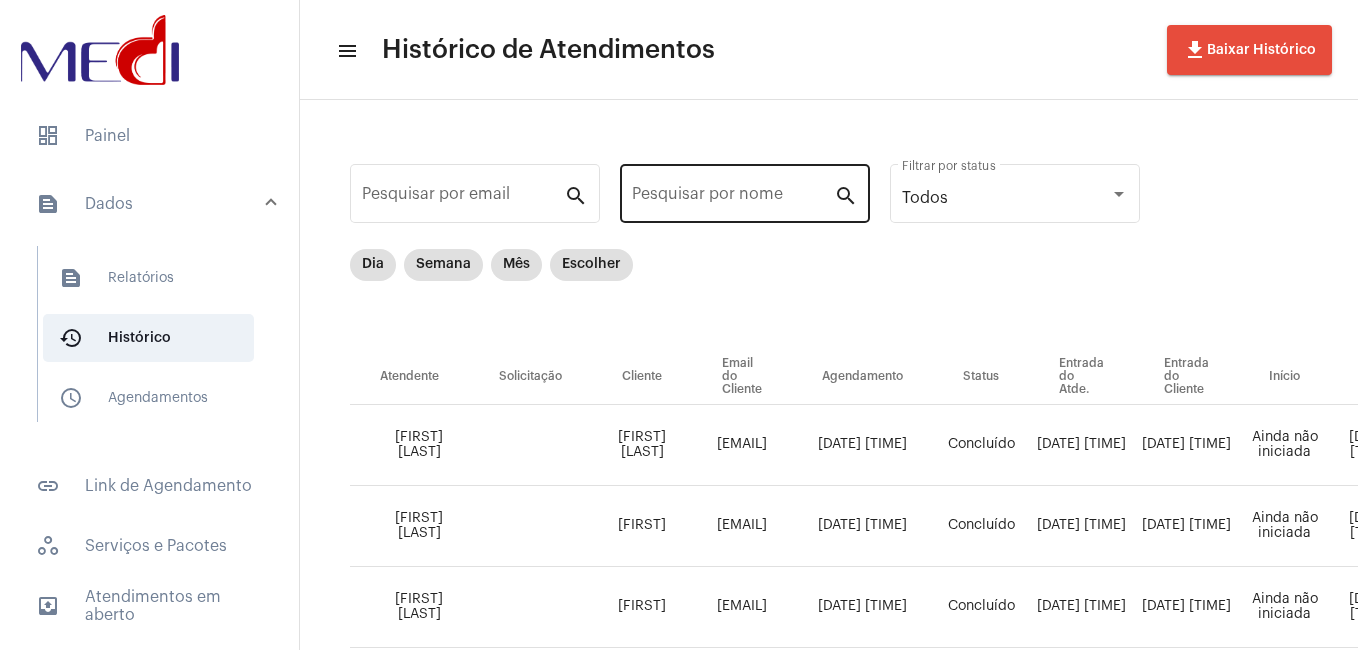 click on "Pesquisar por nome" at bounding box center [733, 198] 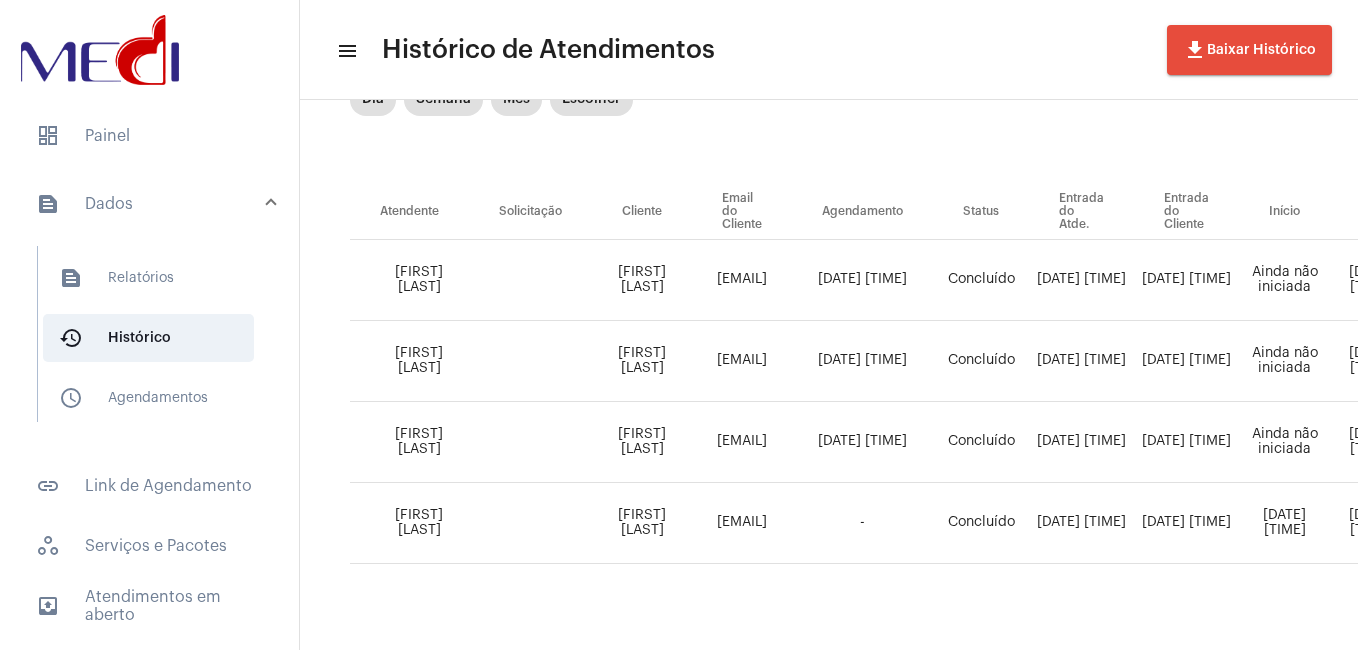scroll, scrollTop: 200, scrollLeft: 0, axis: vertical 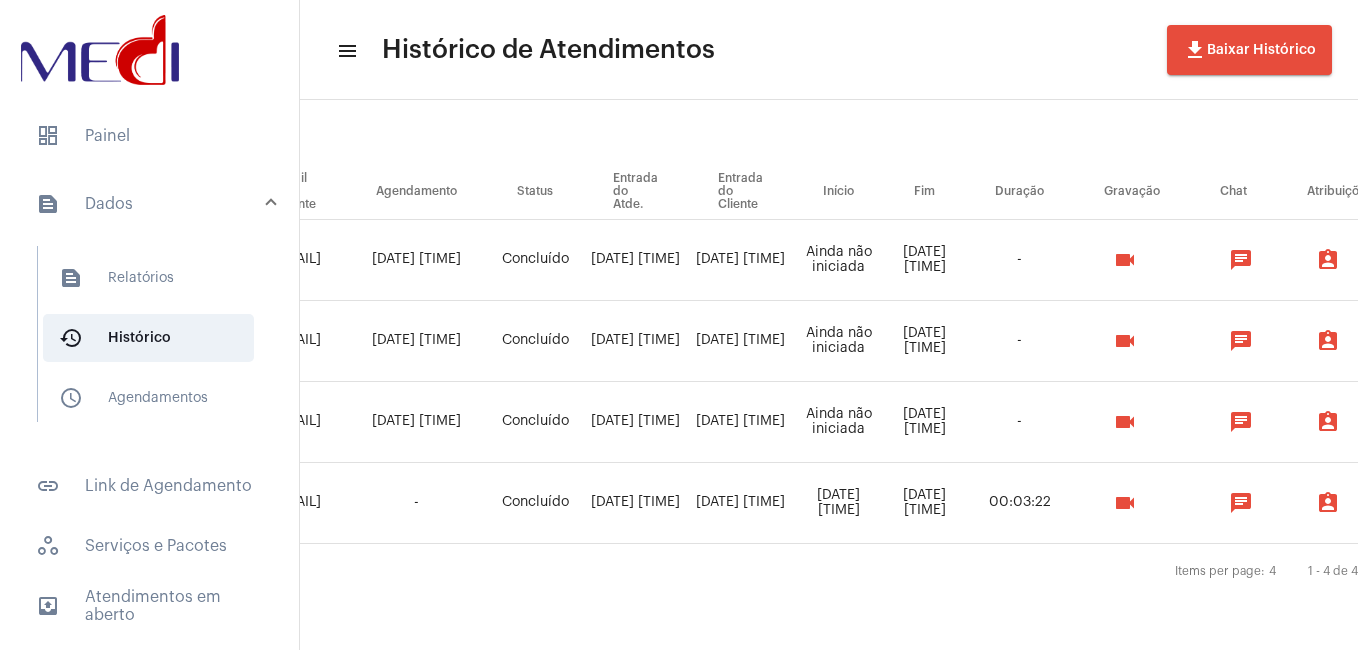 type on "[FIRST] [MIDDLE]" 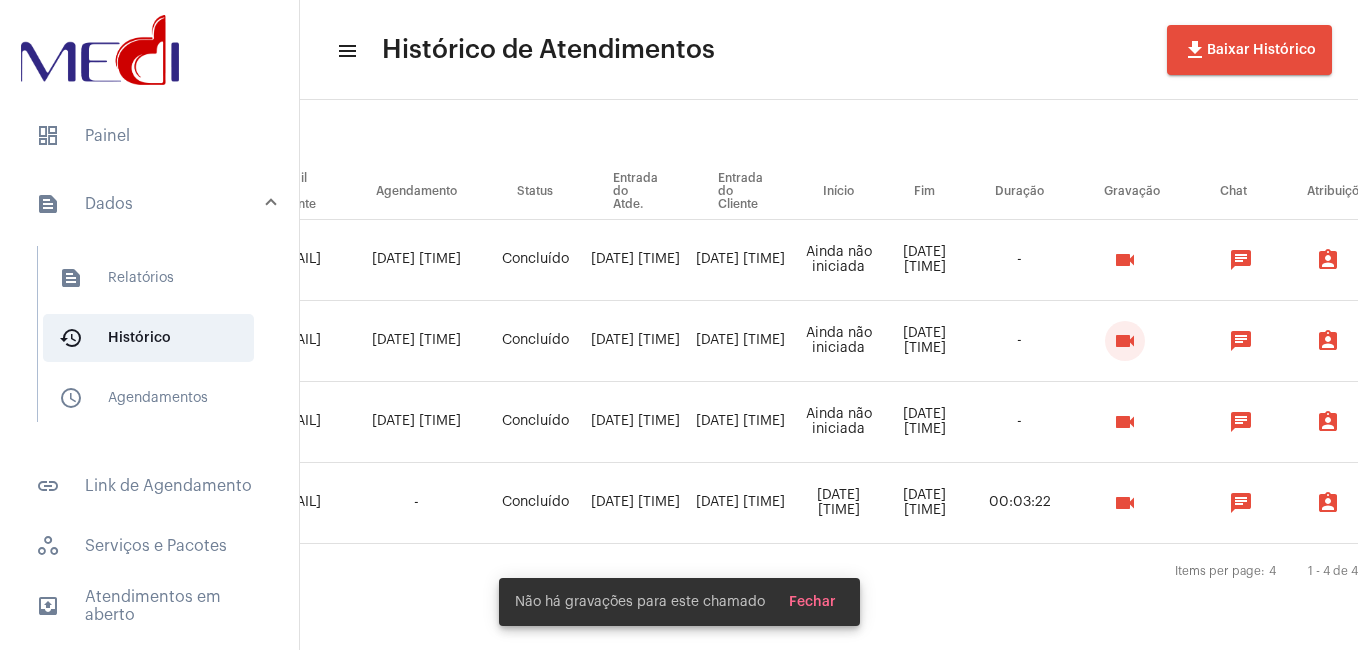 click on "videocam" at bounding box center [1125, 341] 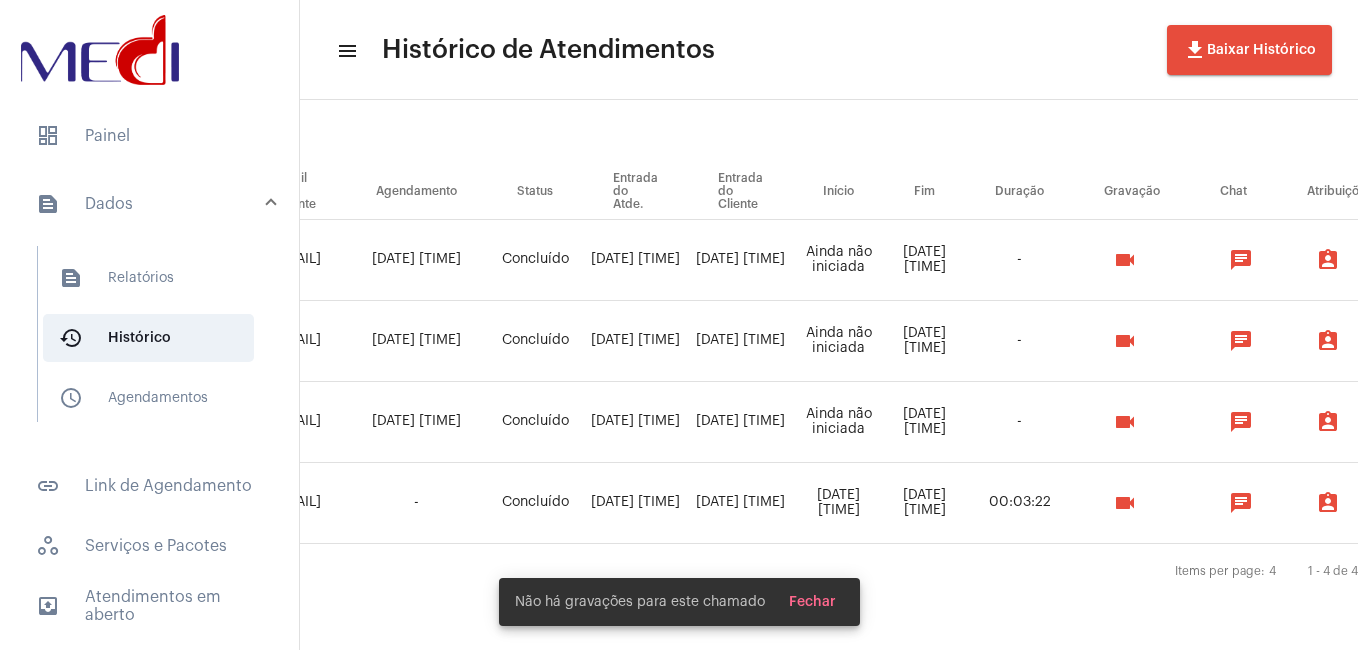 click on "videocam" at bounding box center [1125, 260] 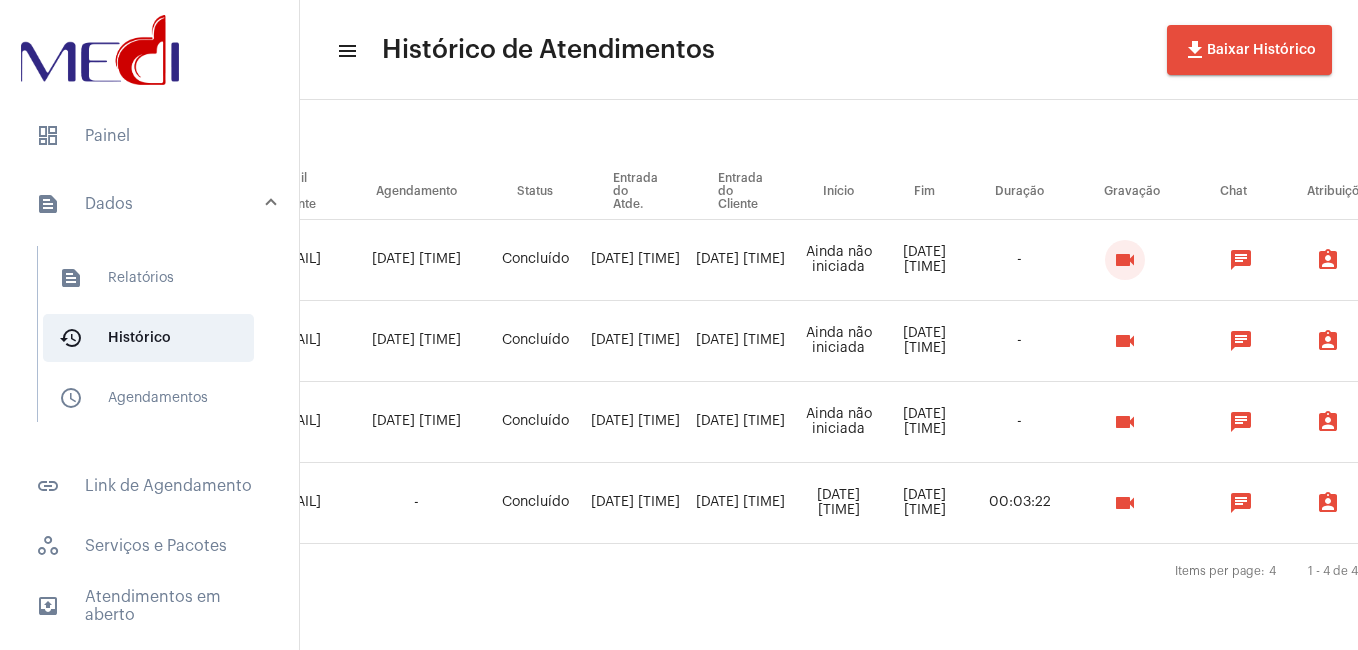 click on "videocam" at bounding box center [1125, 260] 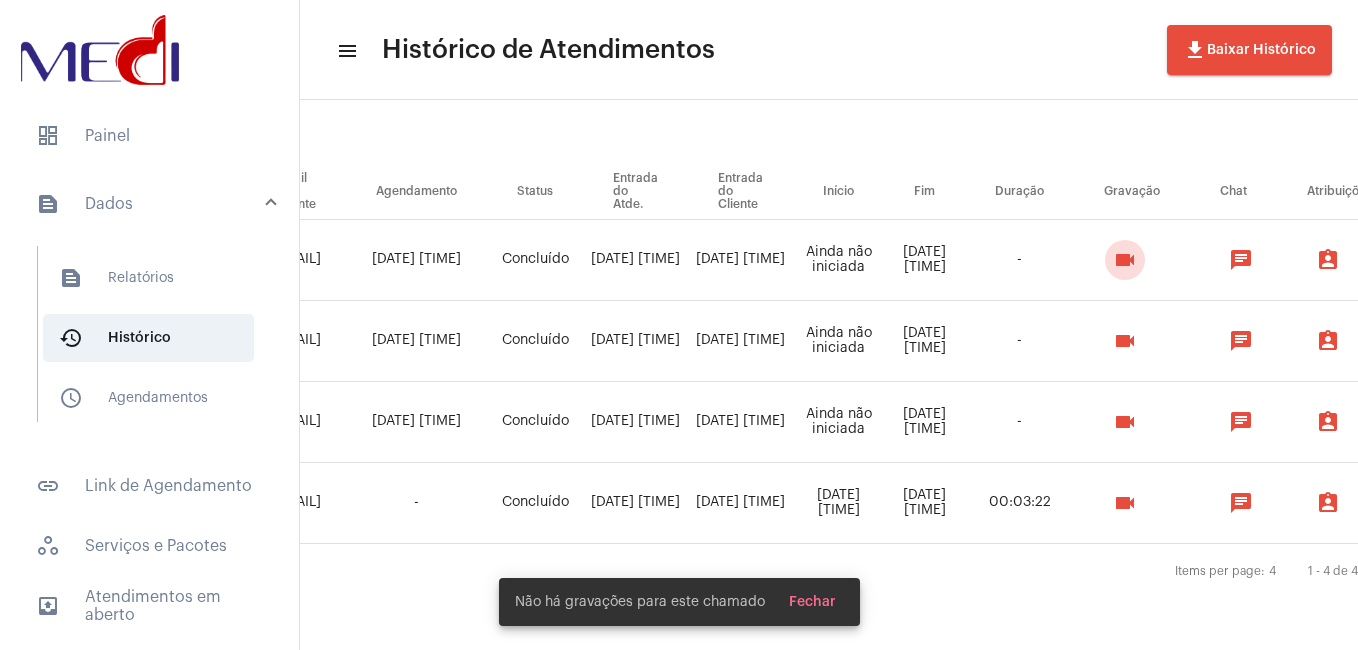 click on "videocam" at bounding box center [1125, 260] 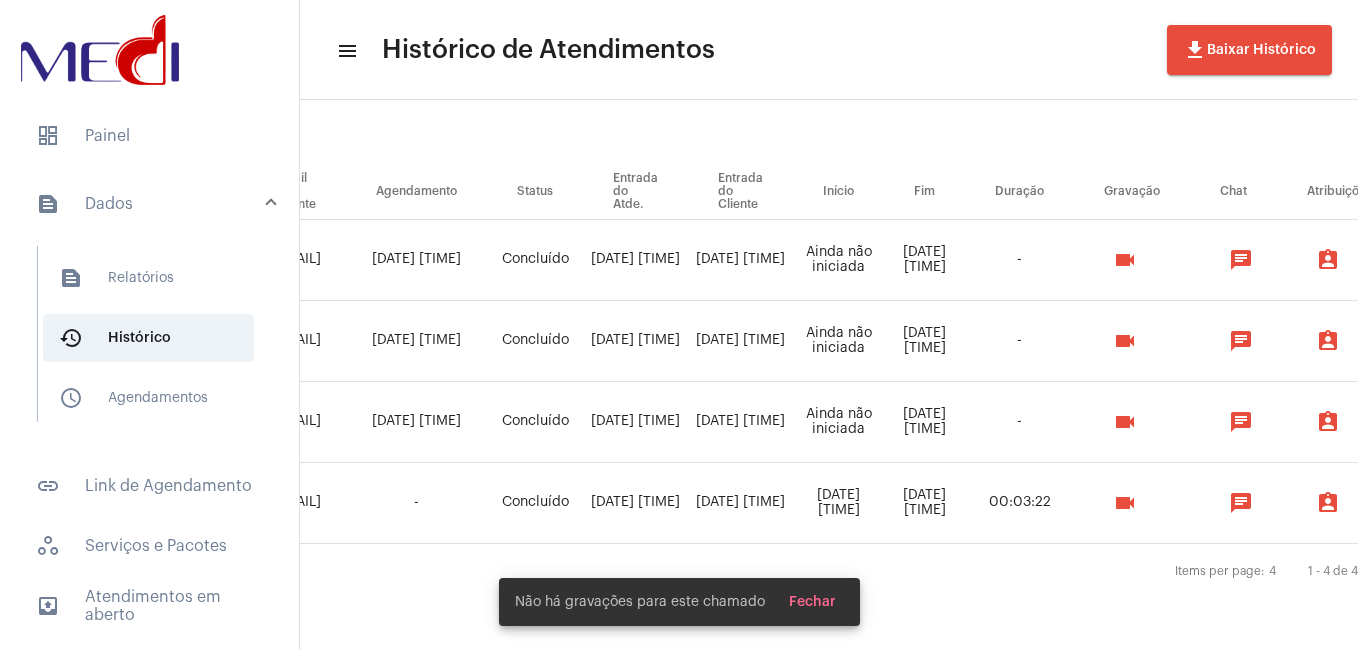 click on "videocam" at bounding box center (1125, 260) 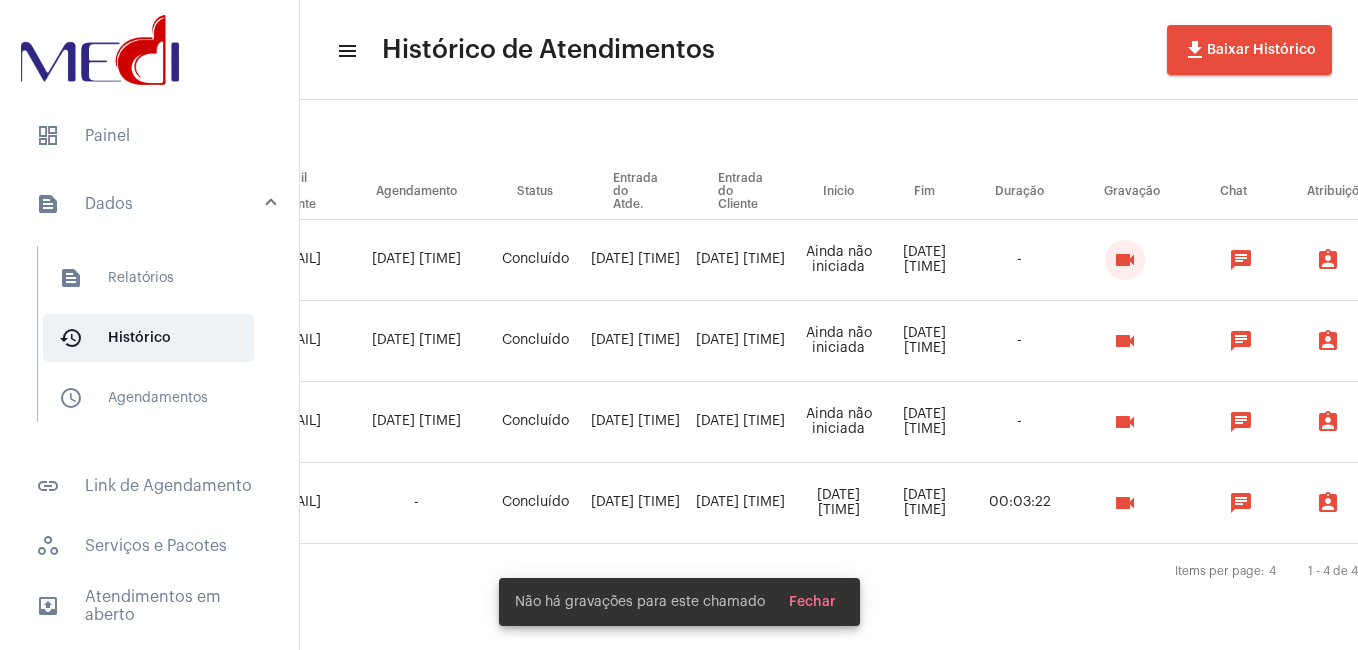click on "videocam" at bounding box center (1125, 260) 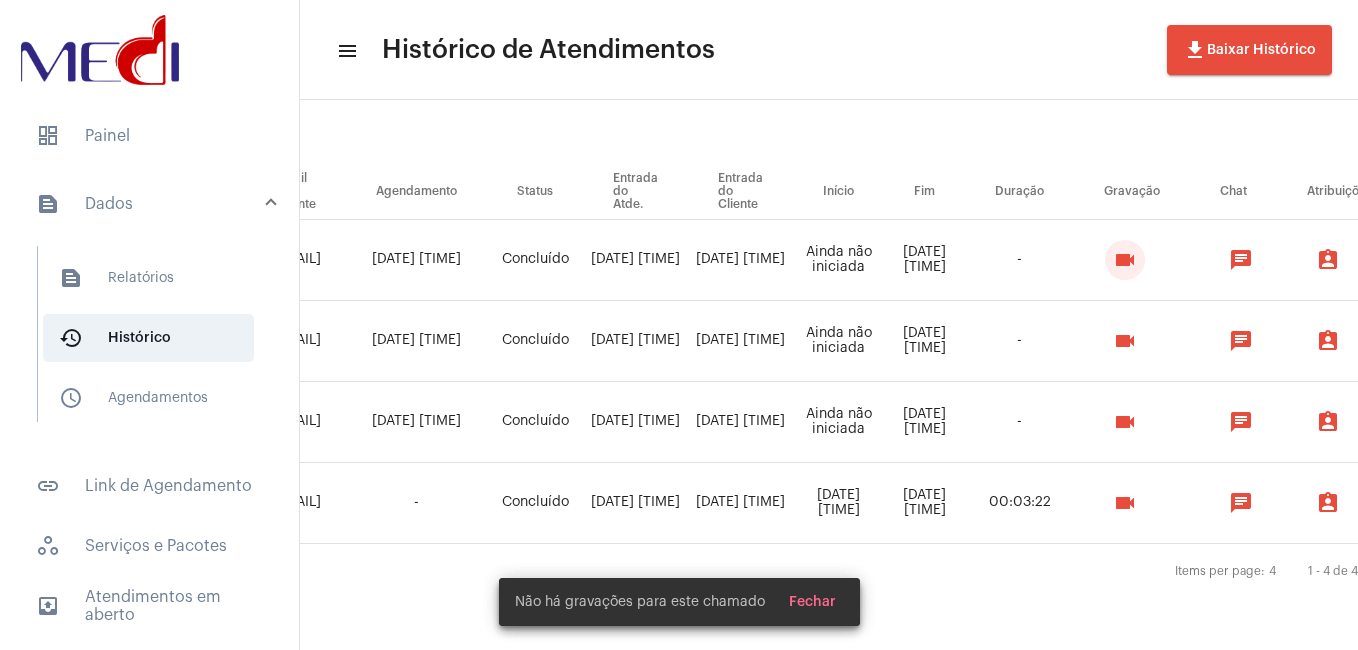 click on "videocam" at bounding box center [1125, 260] 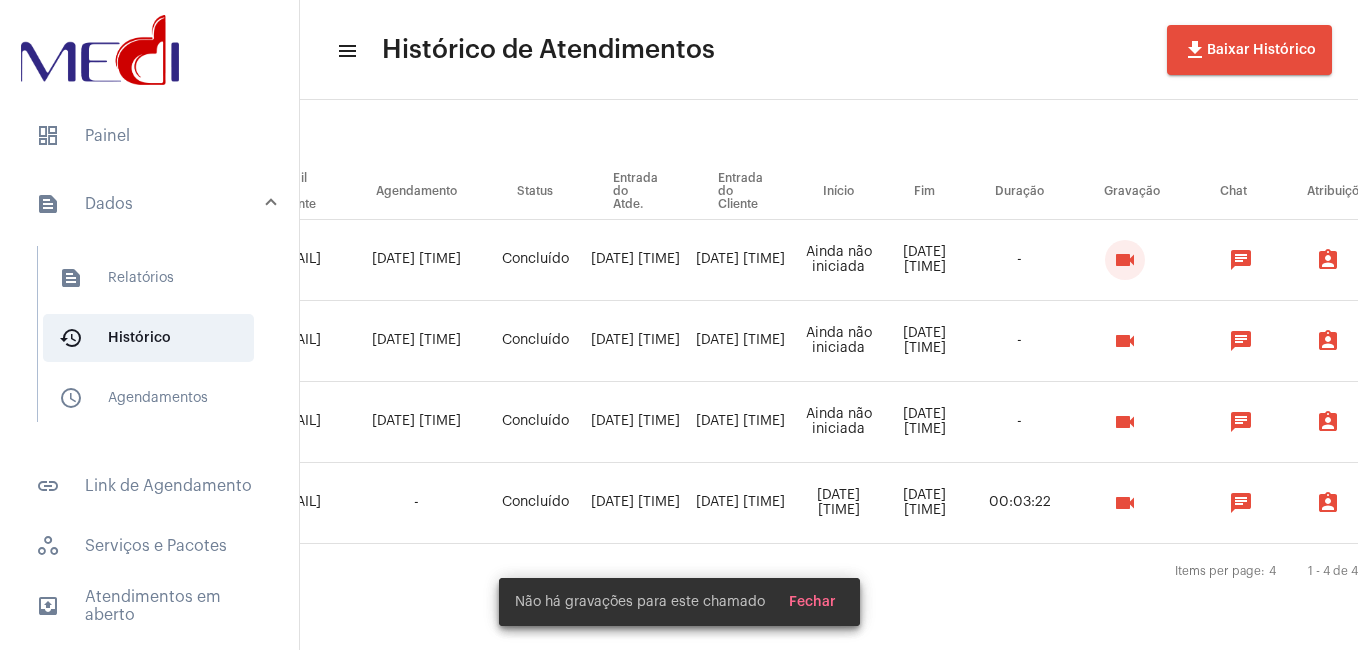 click on "videocam" at bounding box center (1125, 260) 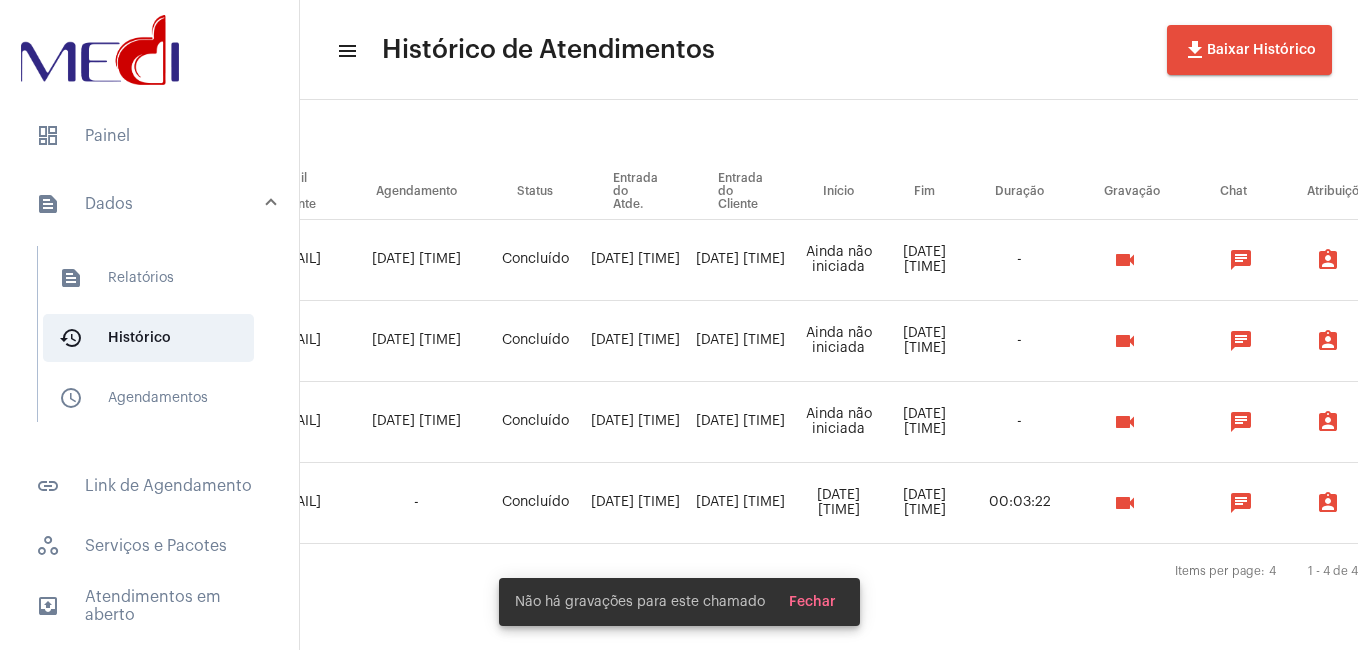 click on "videocam" at bounding box center [1125, 260] 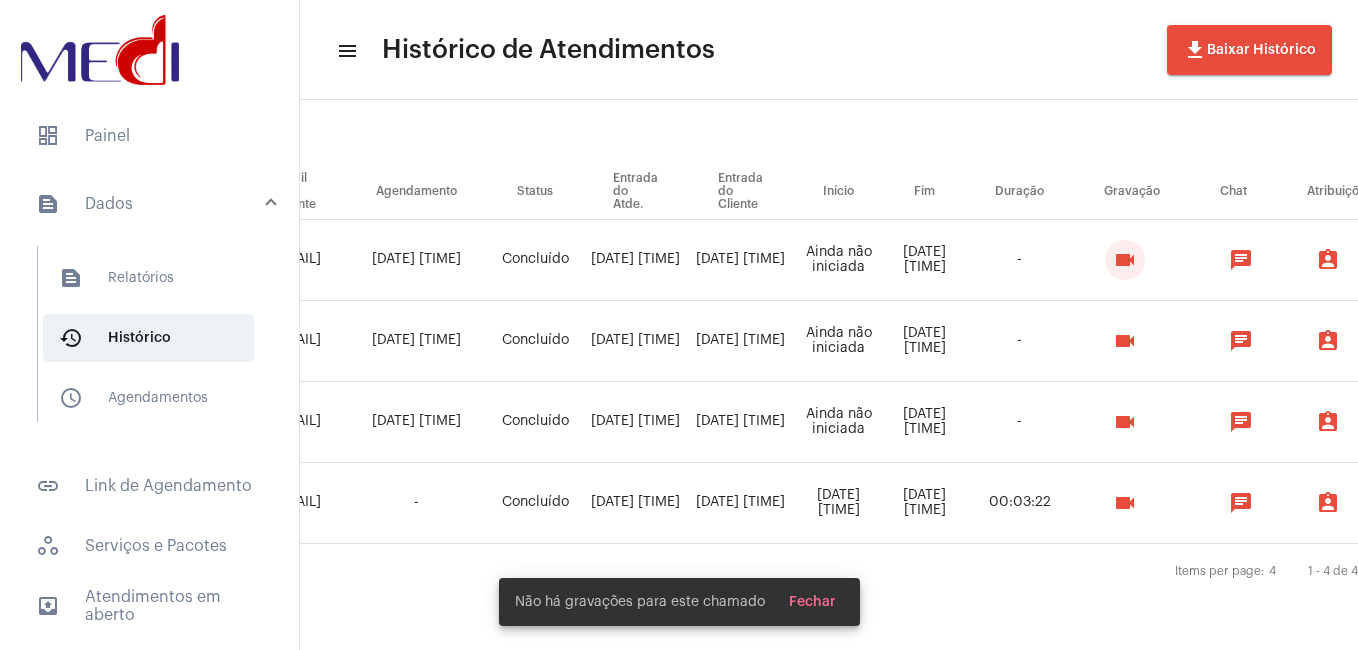 click on "videocam" at bounding box center (1125, 260) 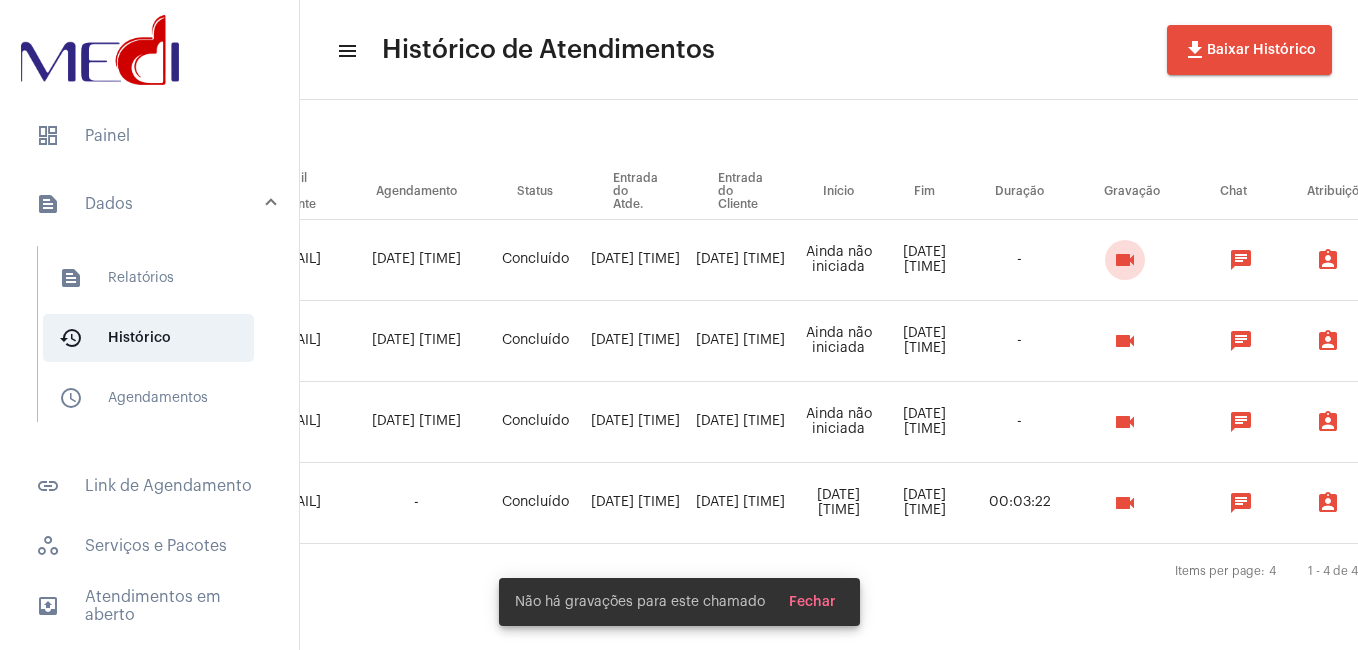 click on "videocam" at bounding box center (1125, 260) 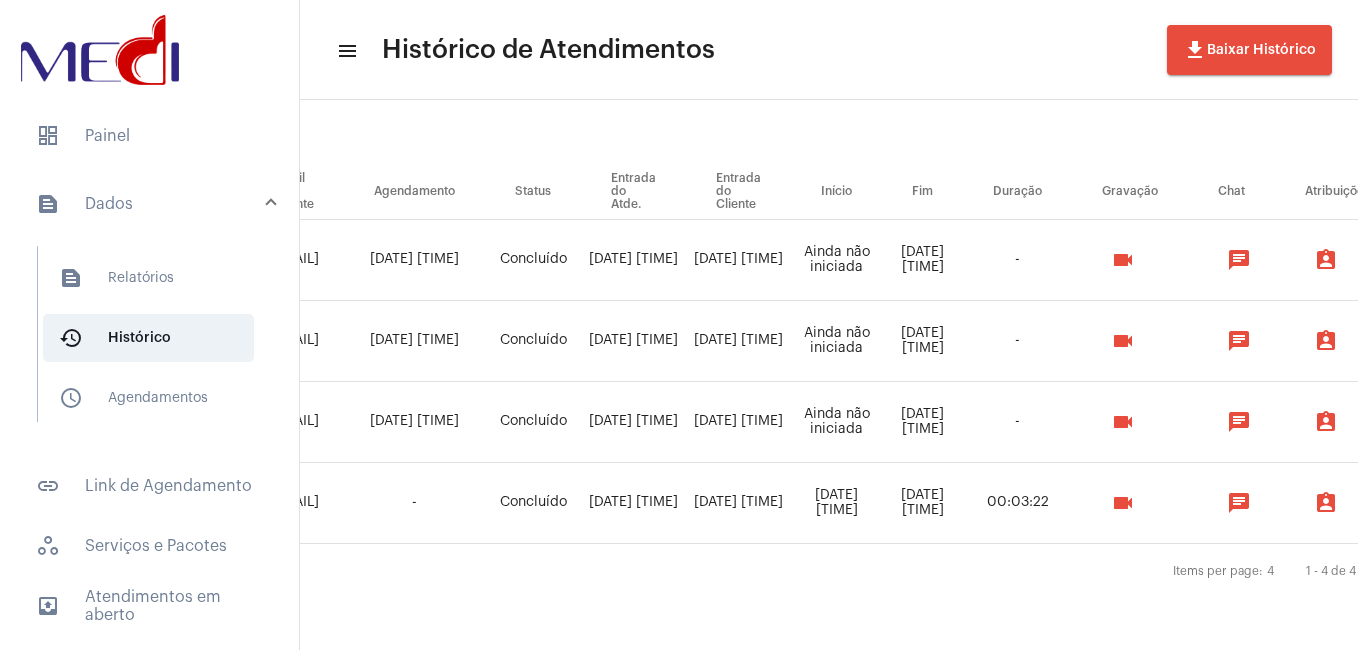 scroll, scrollTop: 200, scrollLeft: 451, axis: both 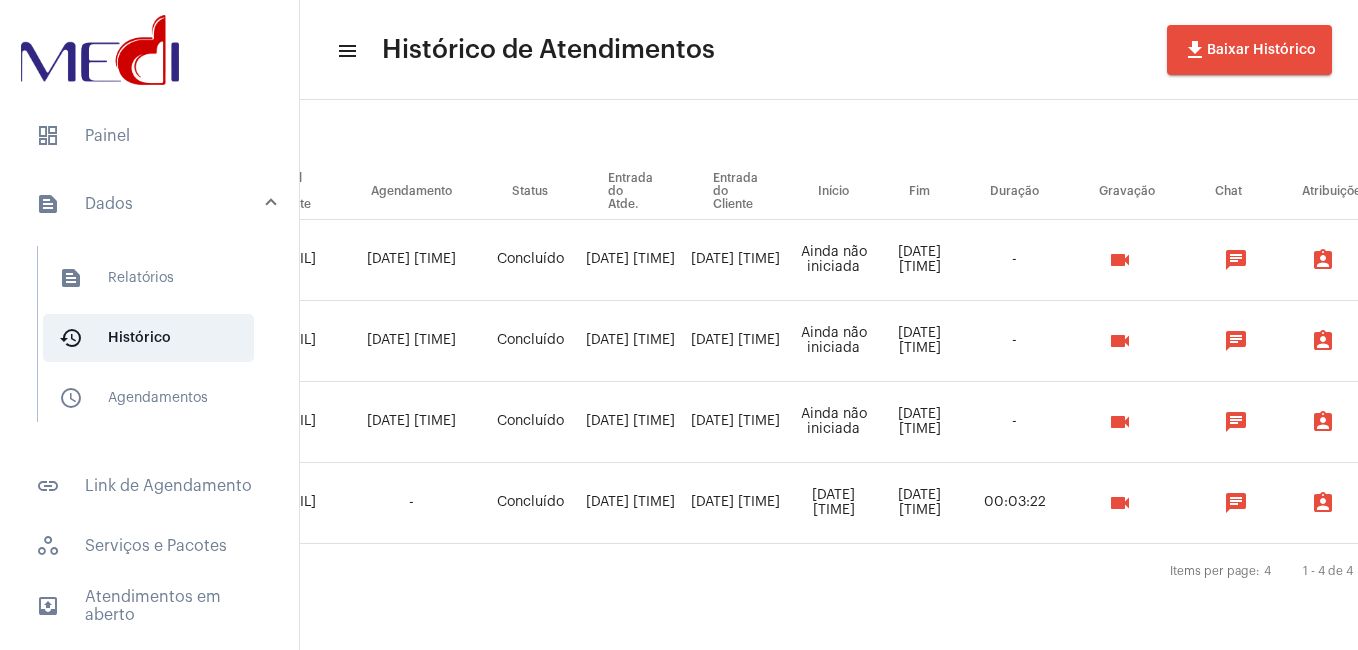 drag, startPoint x: 1193, startPoint y: 241, endPoint x: 1178, endPoint y: 241, distance: 15 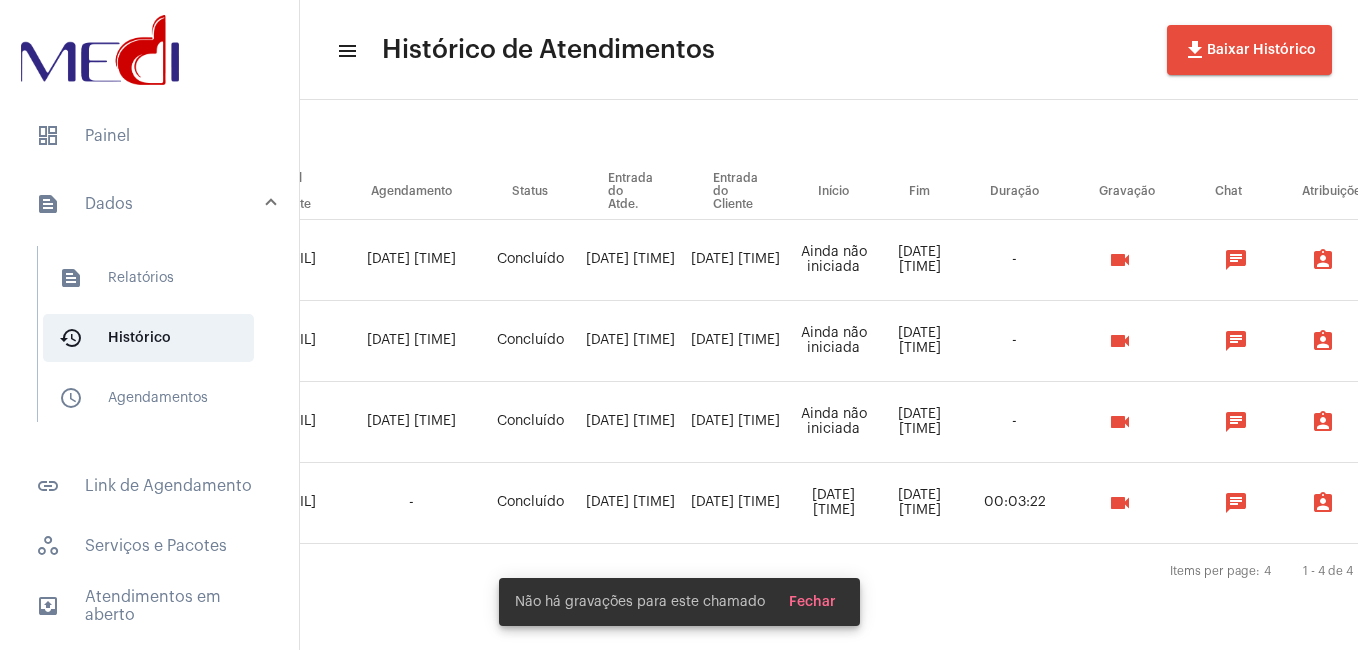 click on "videocam" at bounding box center [1120, 341] 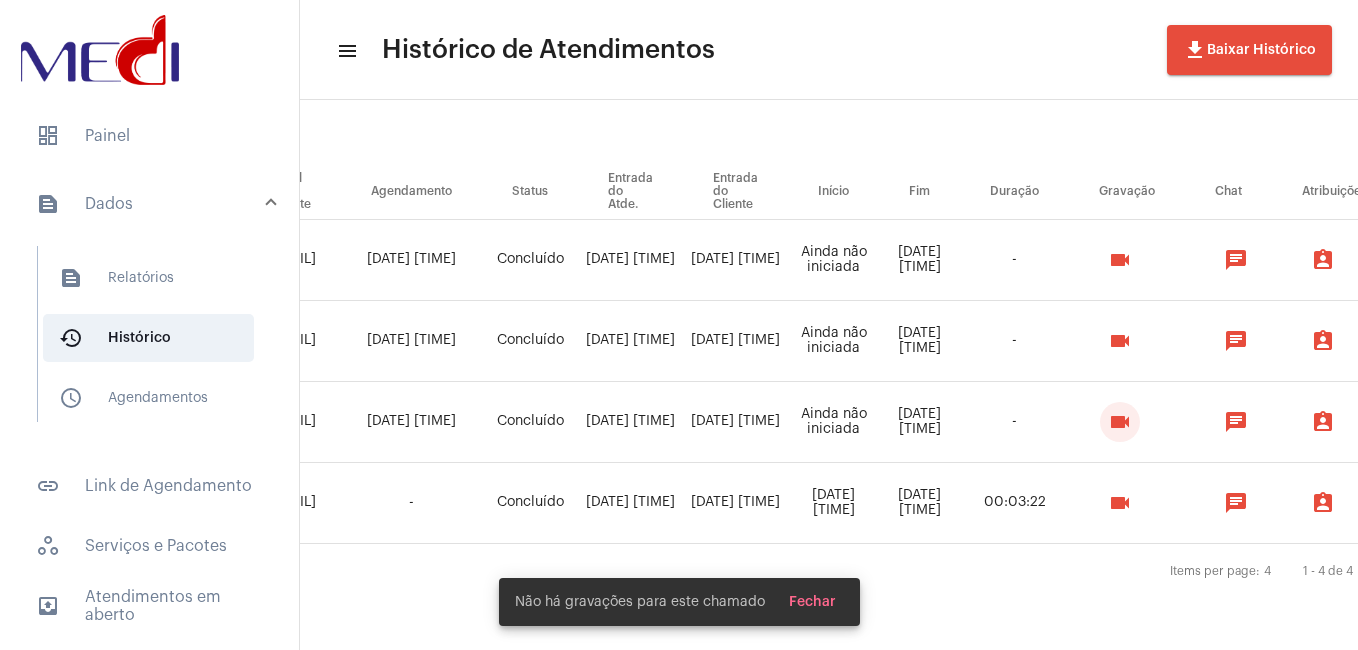 click on "videocam" at bounding box center (1120, 422) 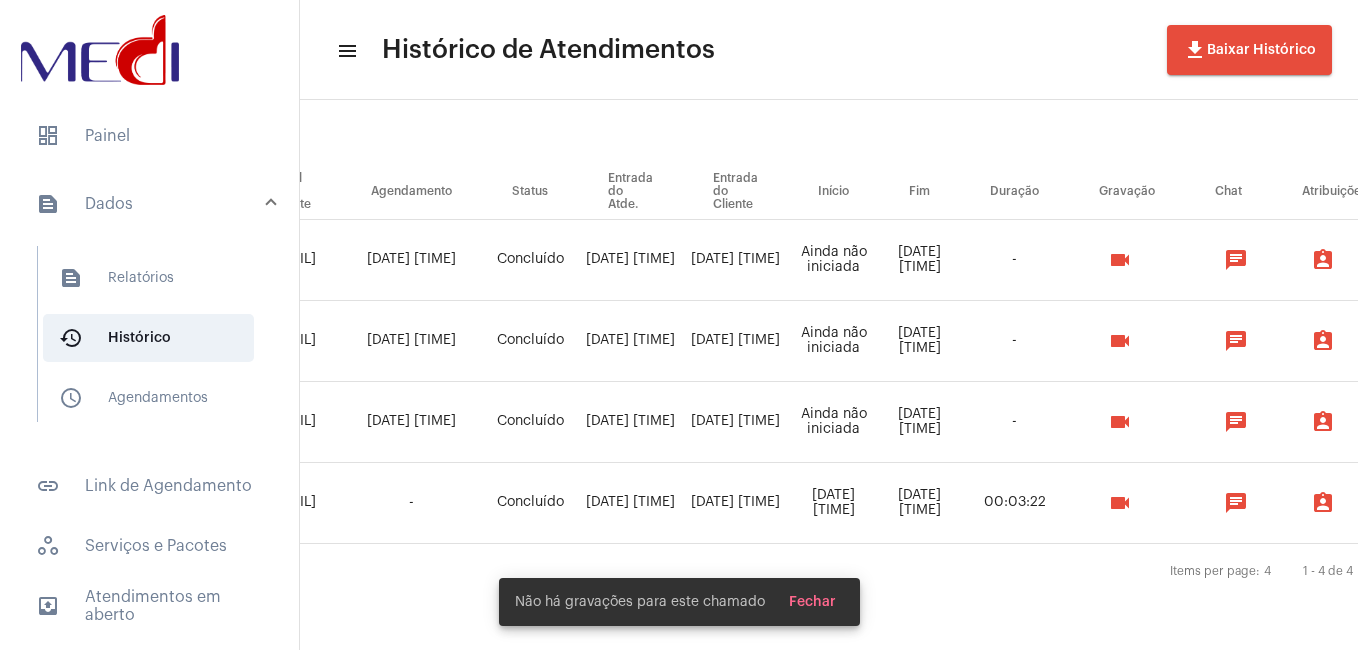 click on "videocam" at bounding box center [1120, 503] 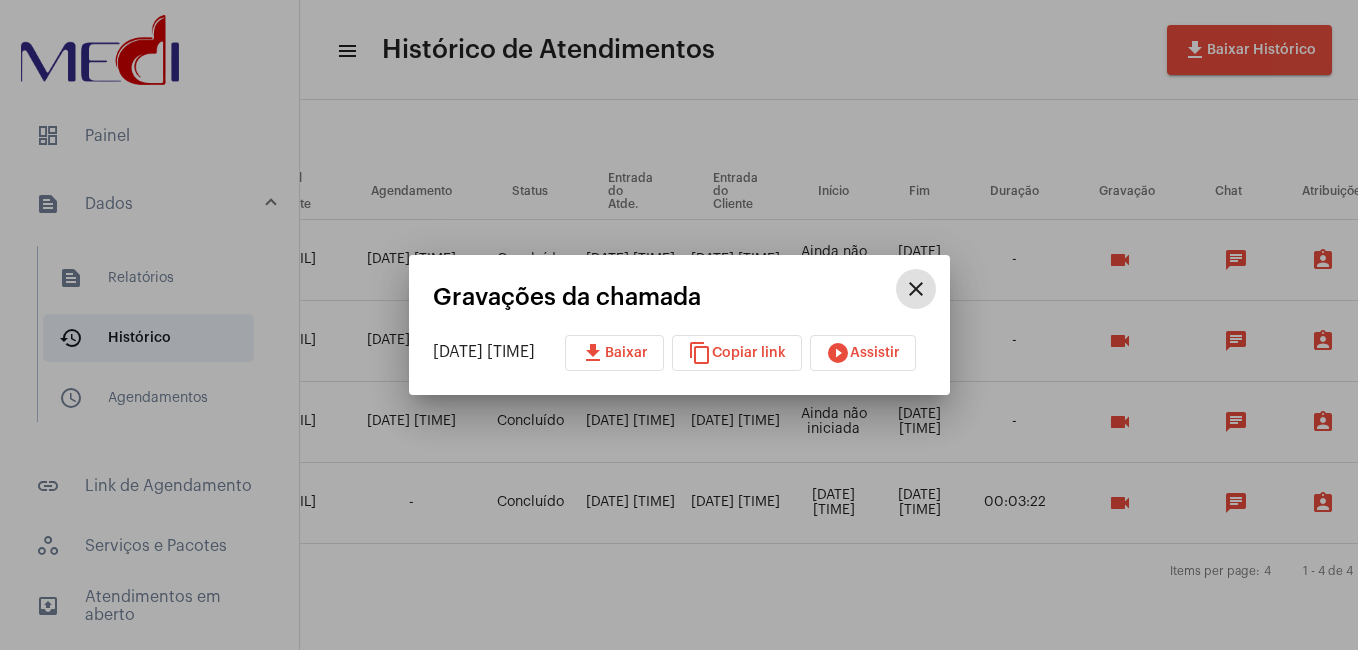 click on "close" at bounding box center (916, 289) 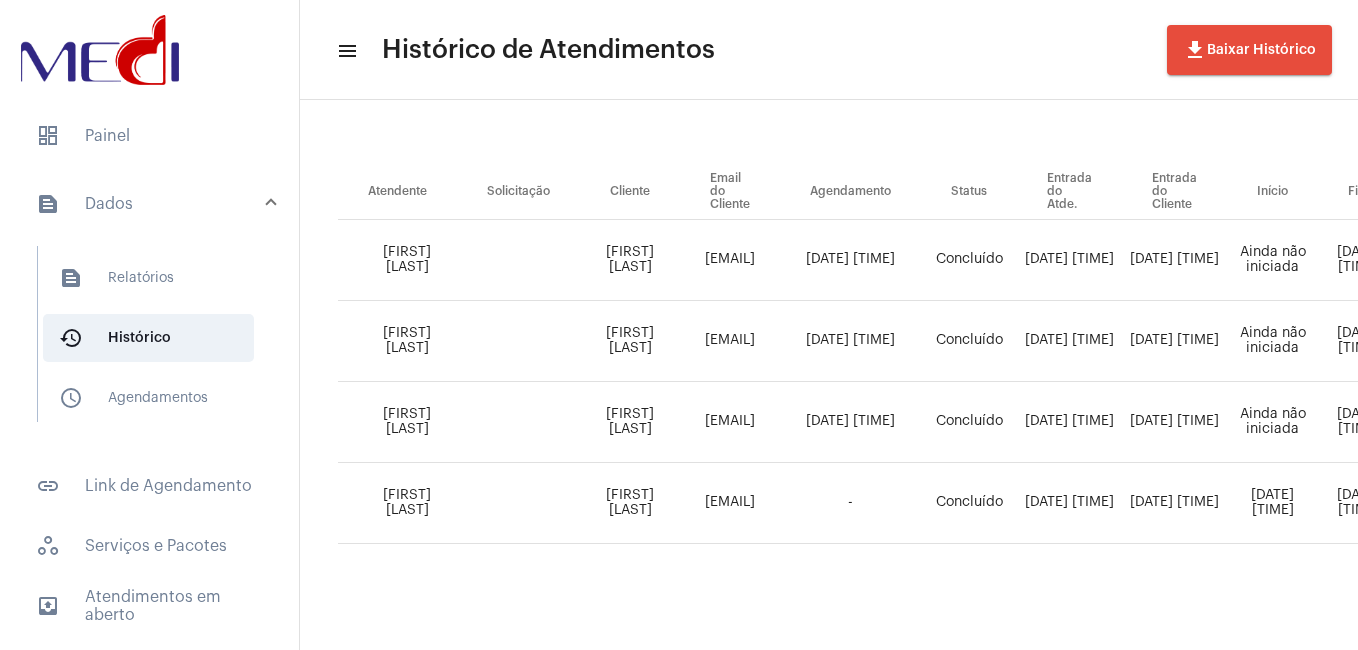 scroll, scrollTop: 200, scrollLeft: 0, axis: vertical 